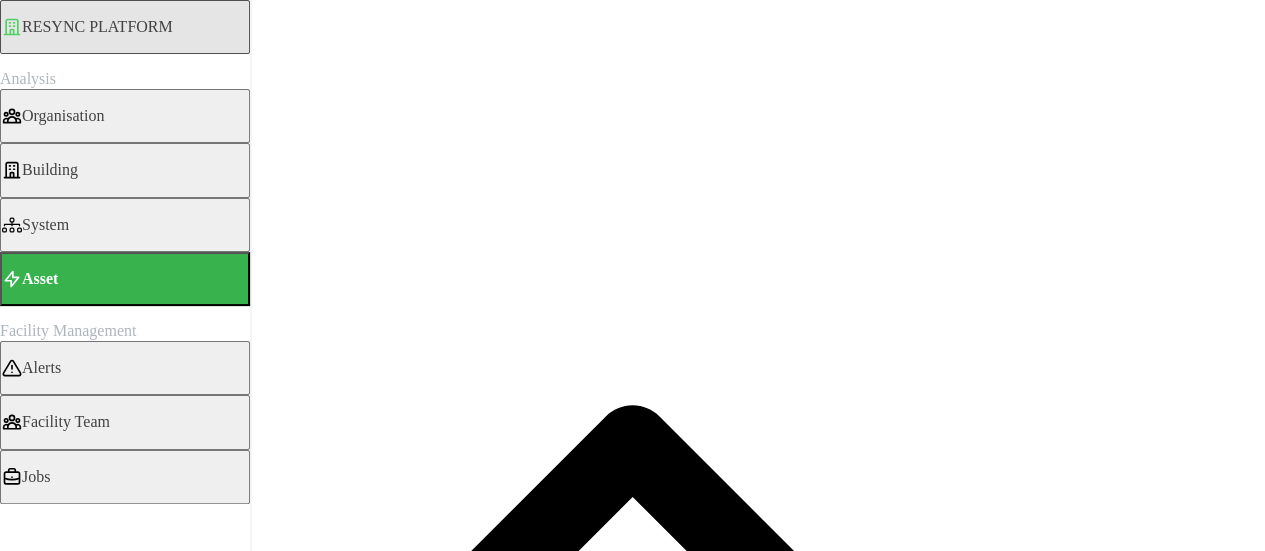 scroll, scrollTop: 300, scrollLeft: 0, axis: vertical 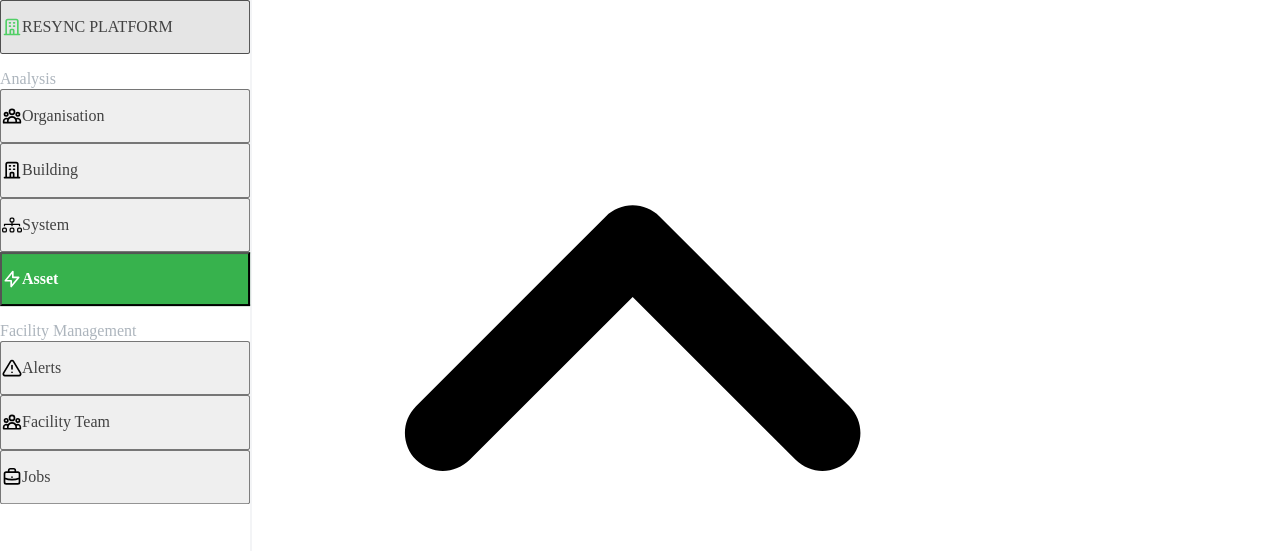 click on "[DD] [MONTH] [YYYY] - [DD] [MONTH] [YYYY]" at bounding box center (100, 9081) 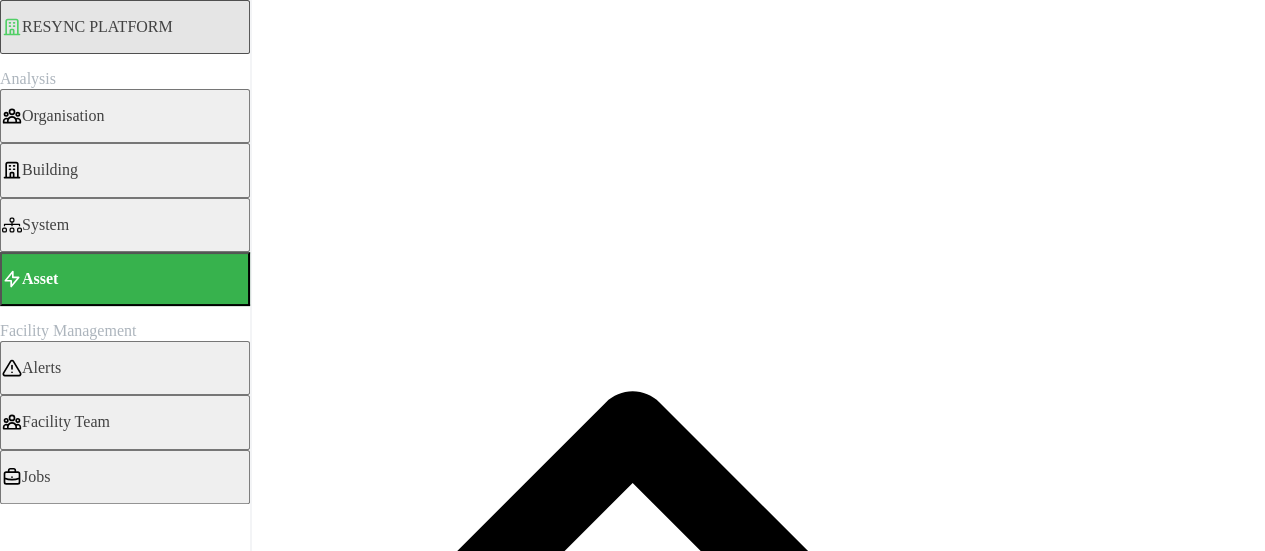 scroll, scrollTop: 100, scrollLeft: 0, axis: vertical 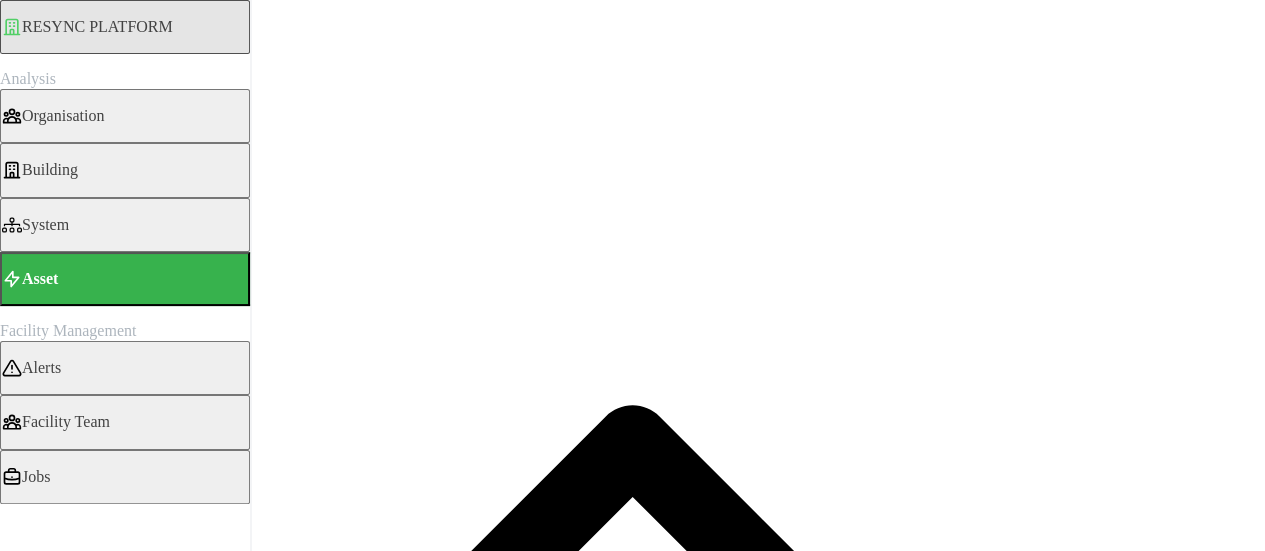 click at bounding box center [158, 13775] 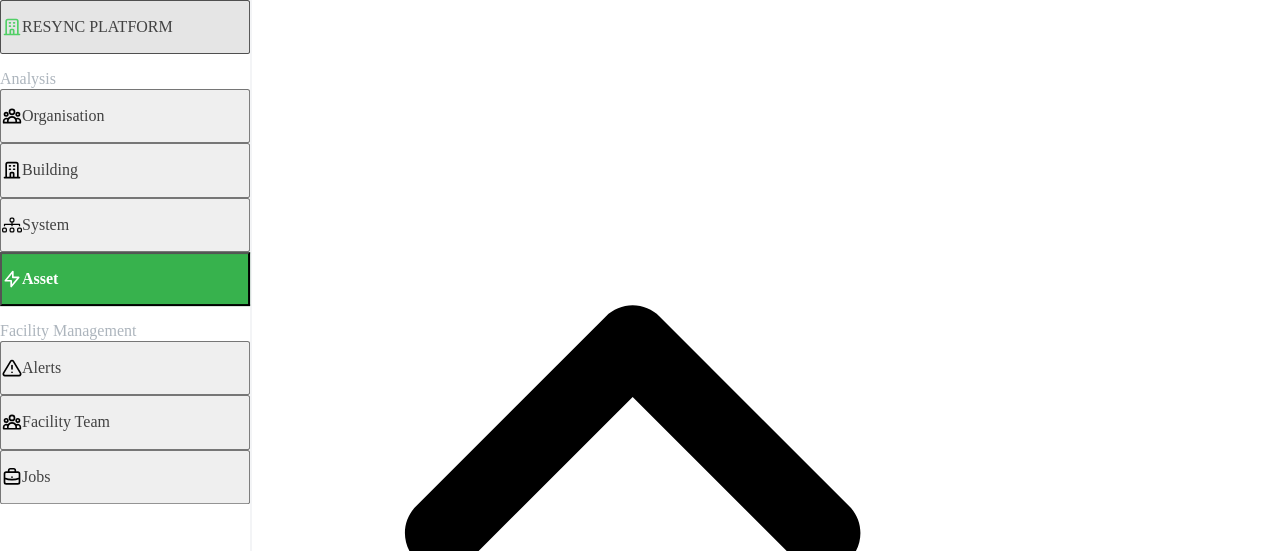 scroll, scrollTop: 0, scrollLeft: 0, axis: both 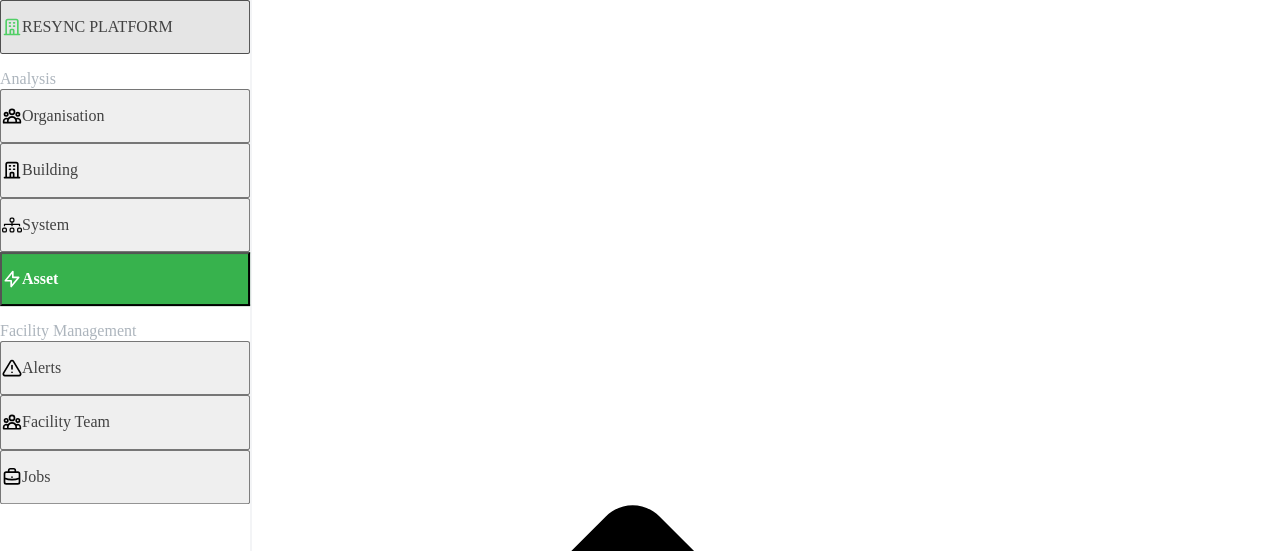 click on "[TIME]" at bounding box center (38, 1732) 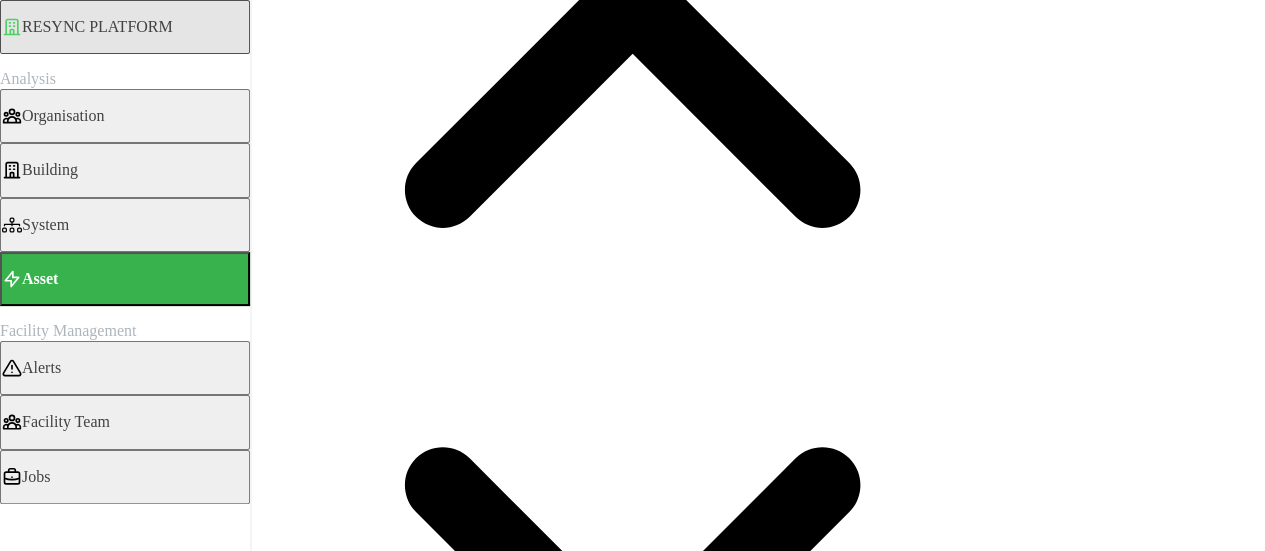 scroll, scrollTop: 600, scrollLeft: 0, axis: vertical 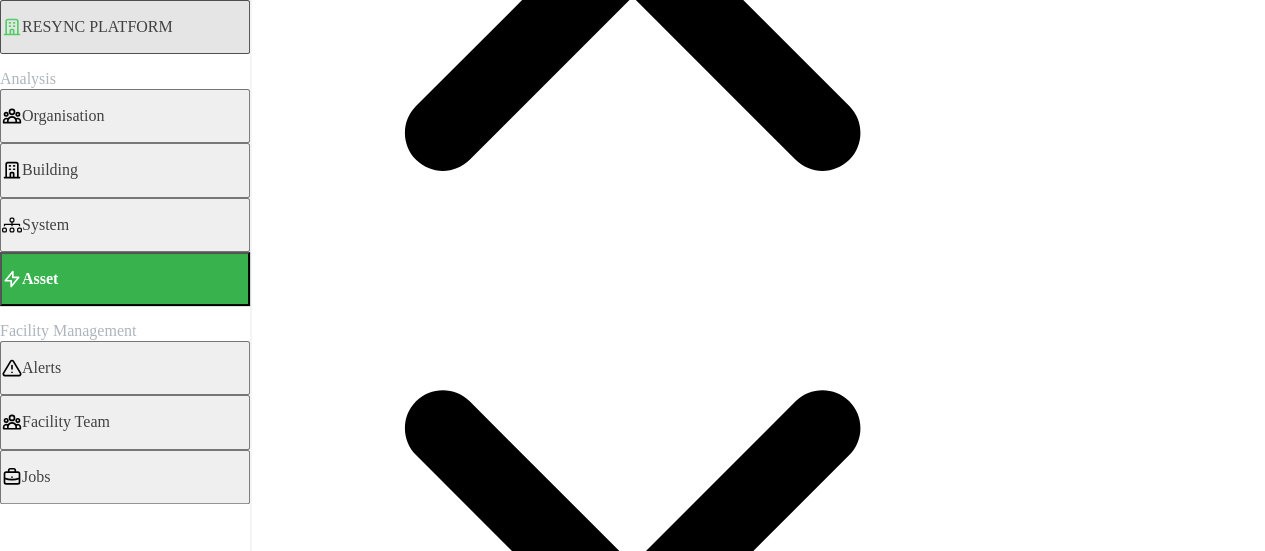 click at bounding box center (632, 11479) 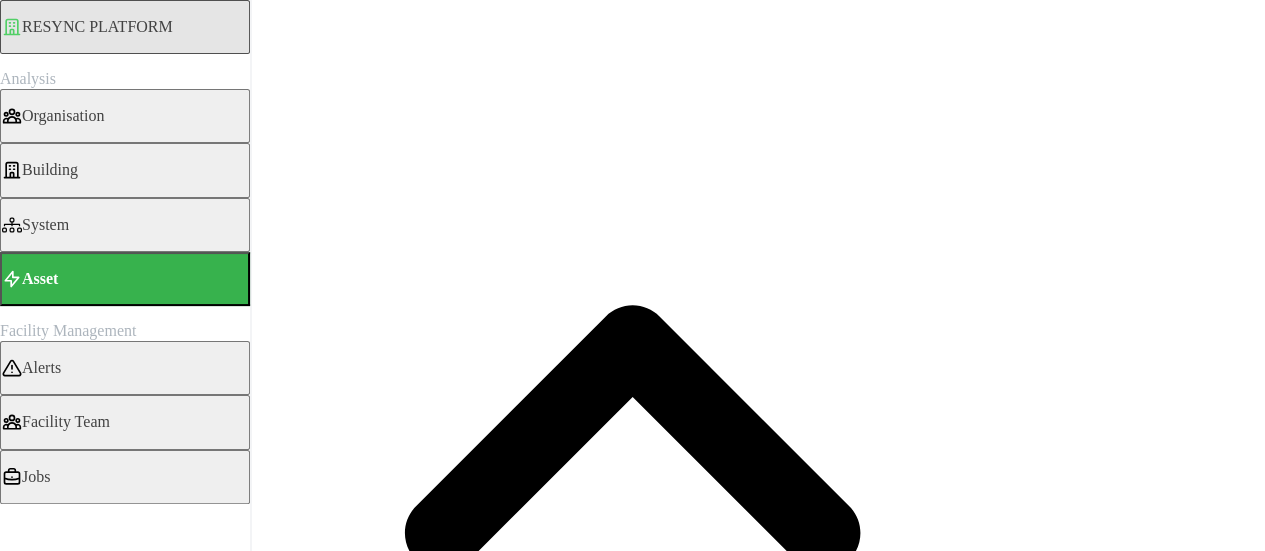 click on "Render chart" at bounding box center (76, 11829) 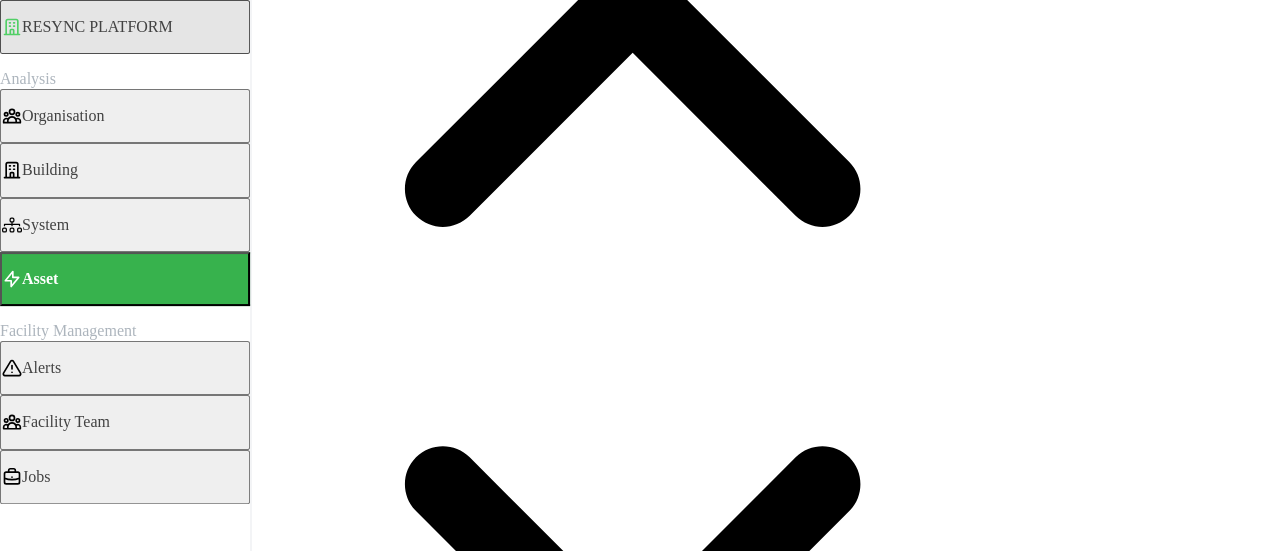 scroll, scrollTop: 600, scrollLeft: 0, axis: vertical 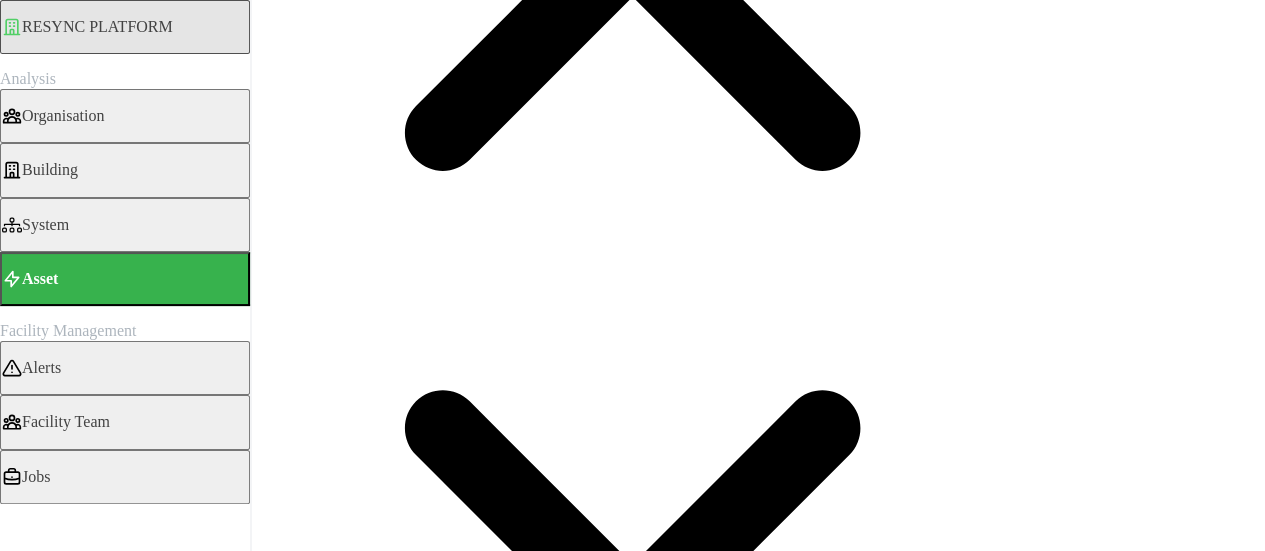 click at bounding box center (16, 11479) 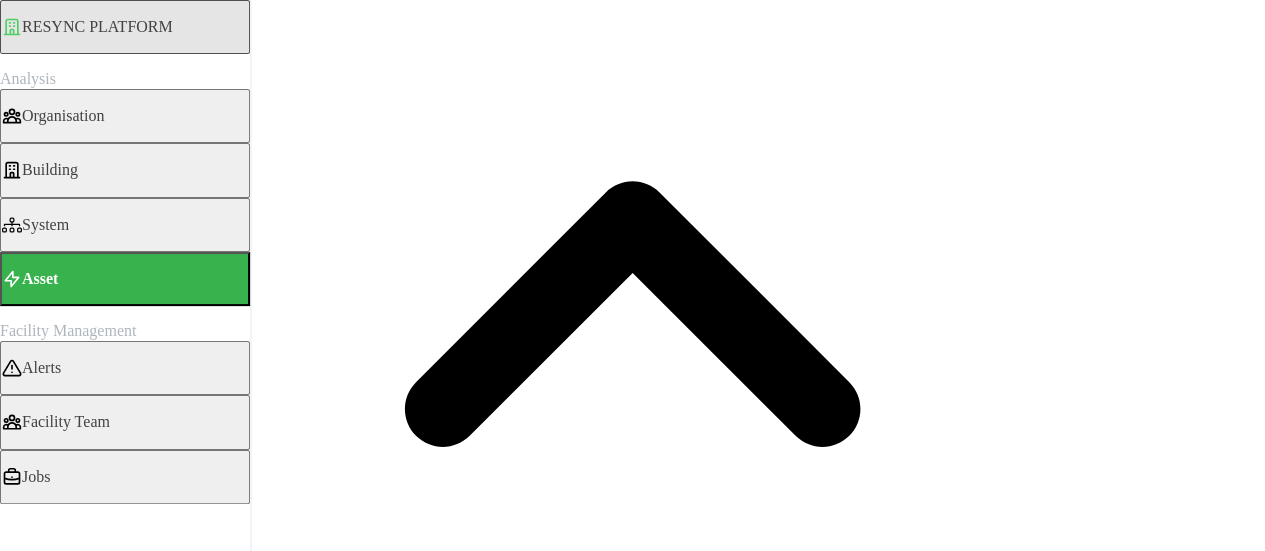 scroll, scrollTop: 200, scrollLeft: 0, axis: vertical 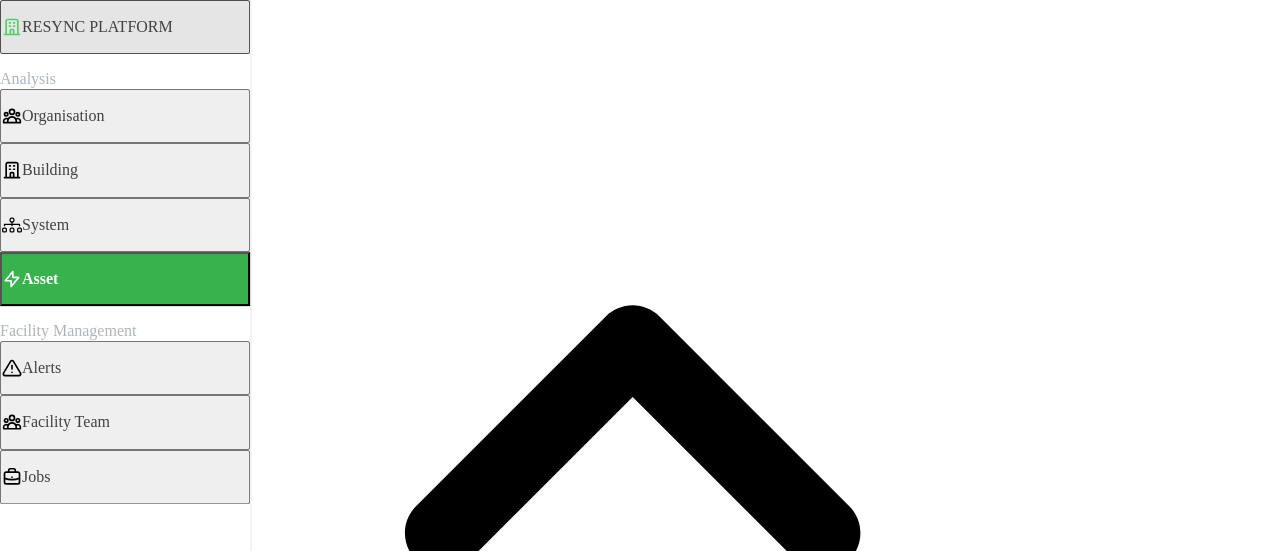 click on "Electric Energy Sensor export real (Phase ABC)" at bounding box center (6, 5311) 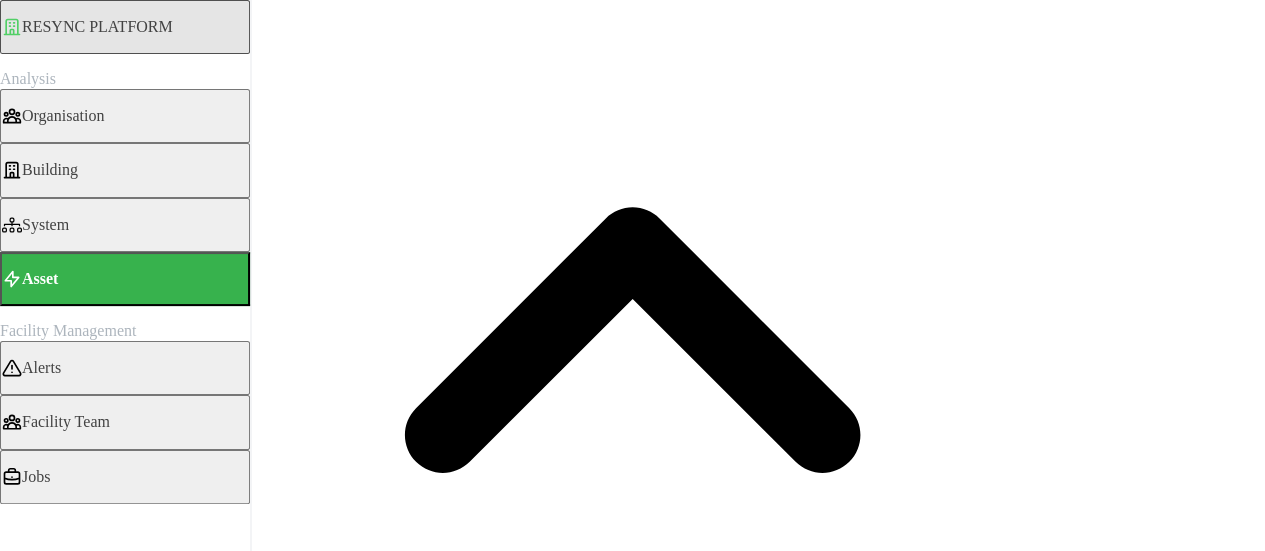 scroll, scrollTop: 400, scrollLeft: 0, axis: vertical 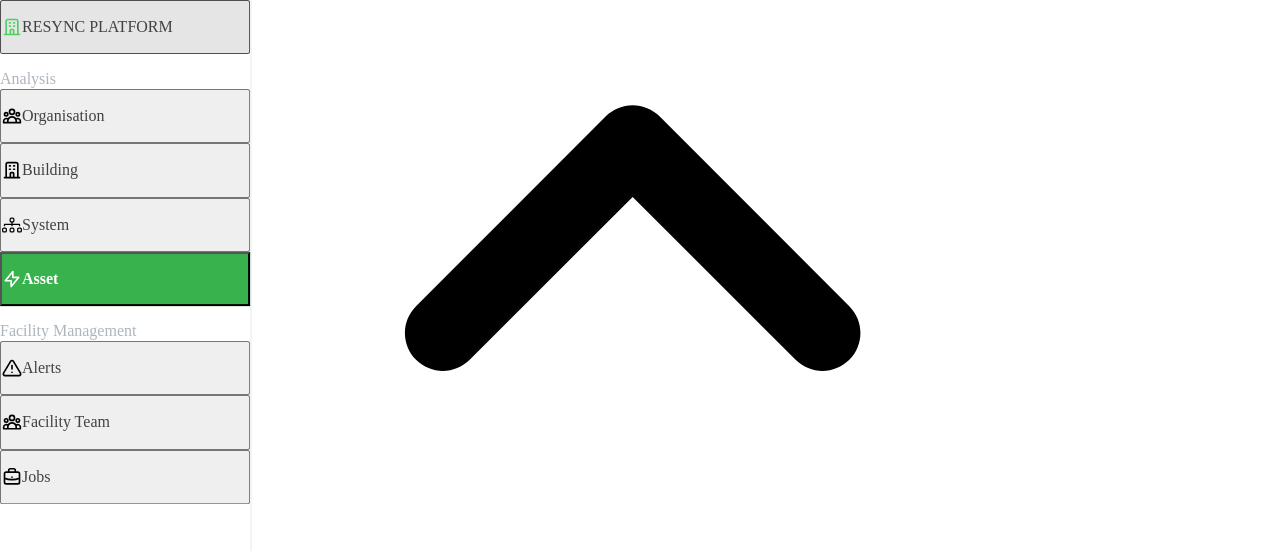 click on "Render chart" at bounding box center (76, 11604) 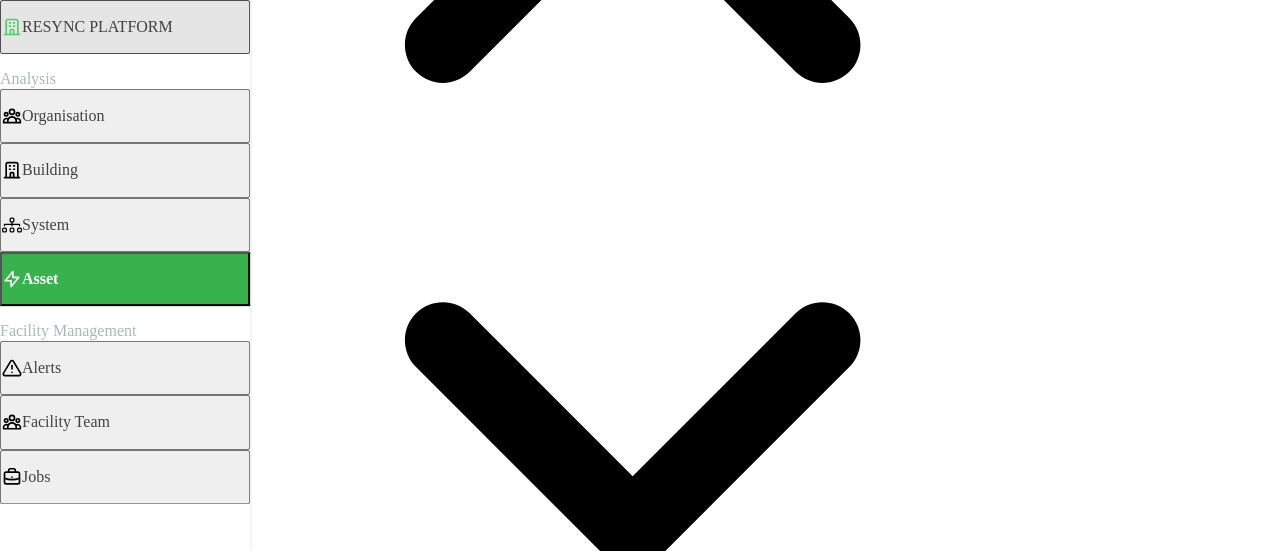 scroll, scrollTop: 697, scrollLeft: 0, axis: vertical 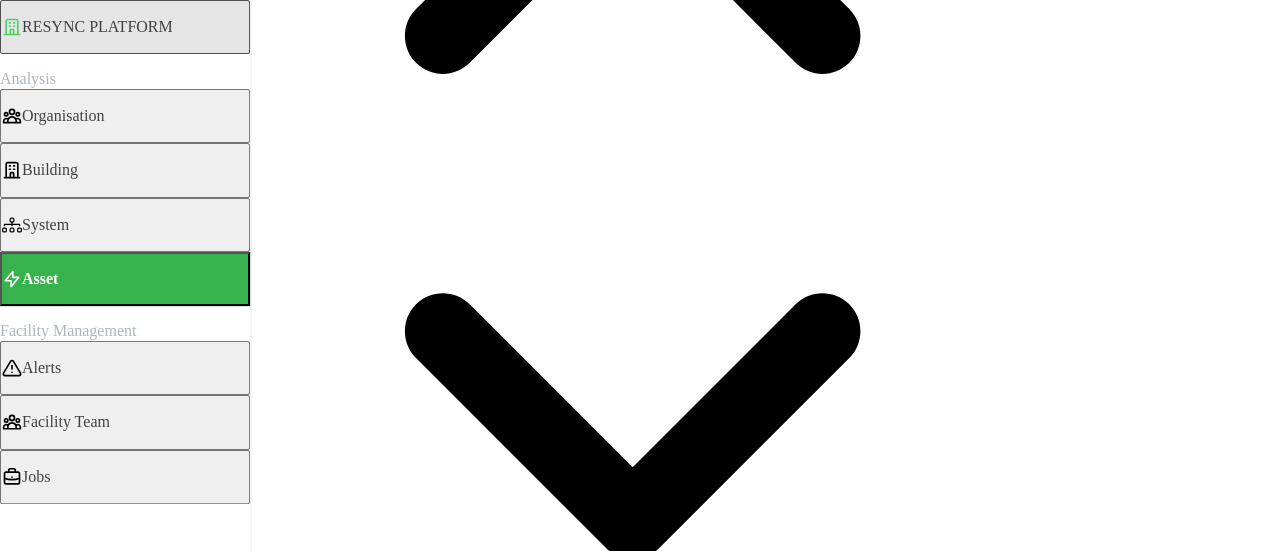 click at bounding box center (16, 11358) 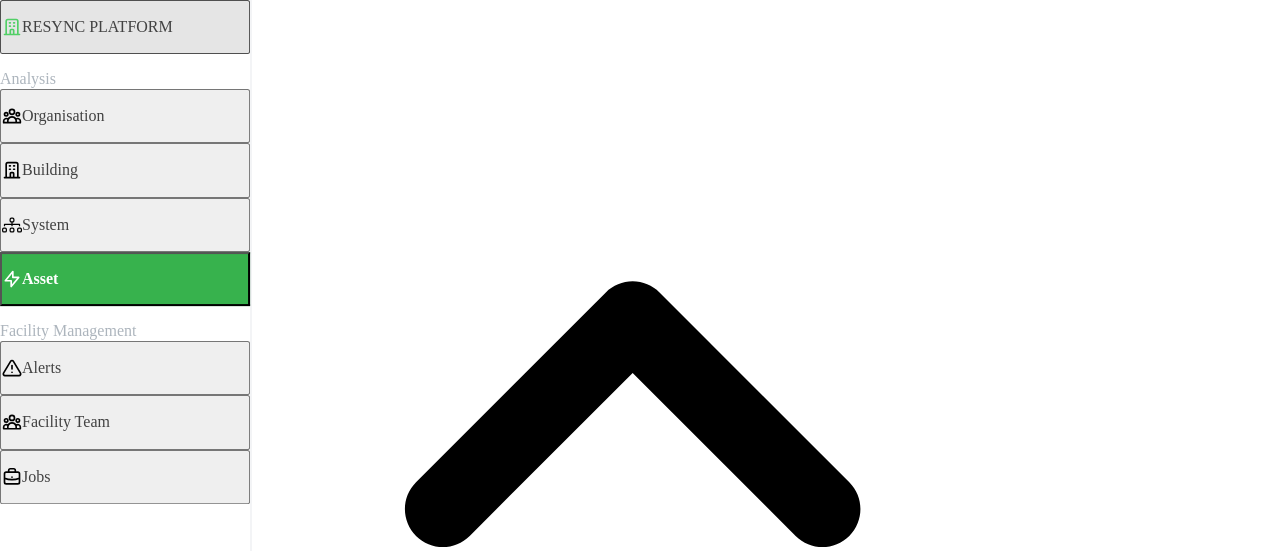 scroll, scrollTop: 197, scrollLeft: 0, axis: vertical 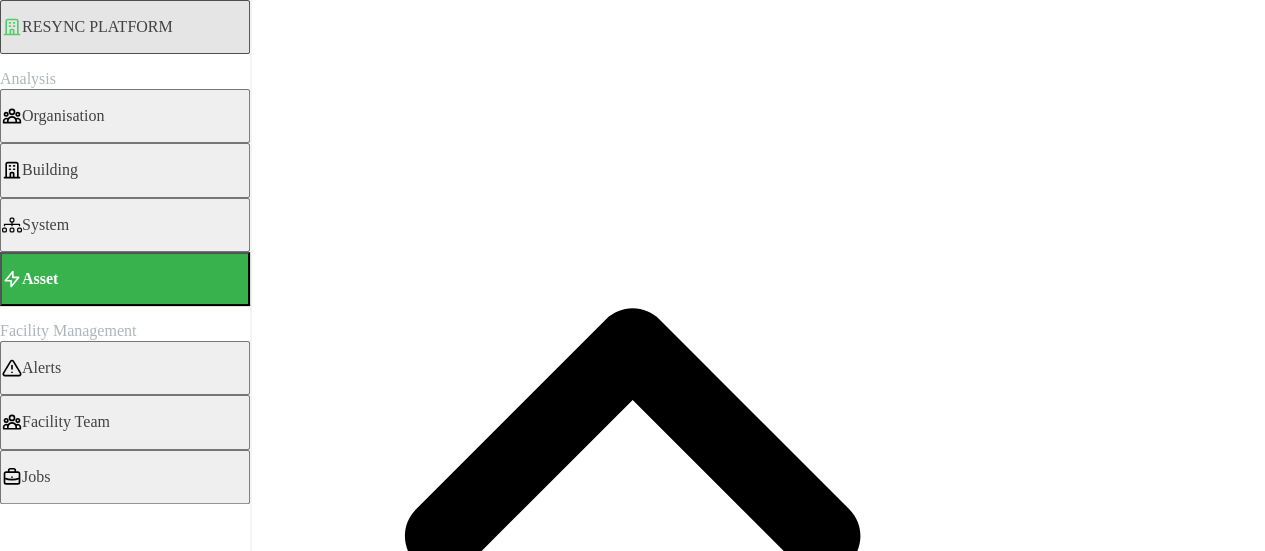 click on "Electric Energy Sensor import real (Phase ABC)" at bounding box center (6, 4387) 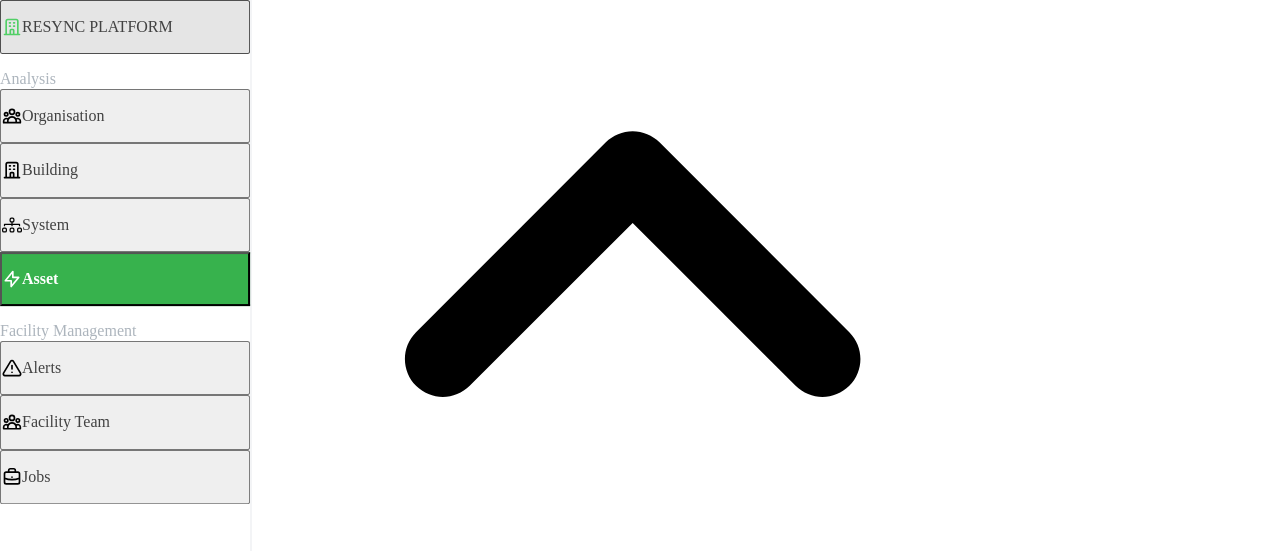 scroll, scrollTop: 397, scrollLeft: 0, axis: vertical 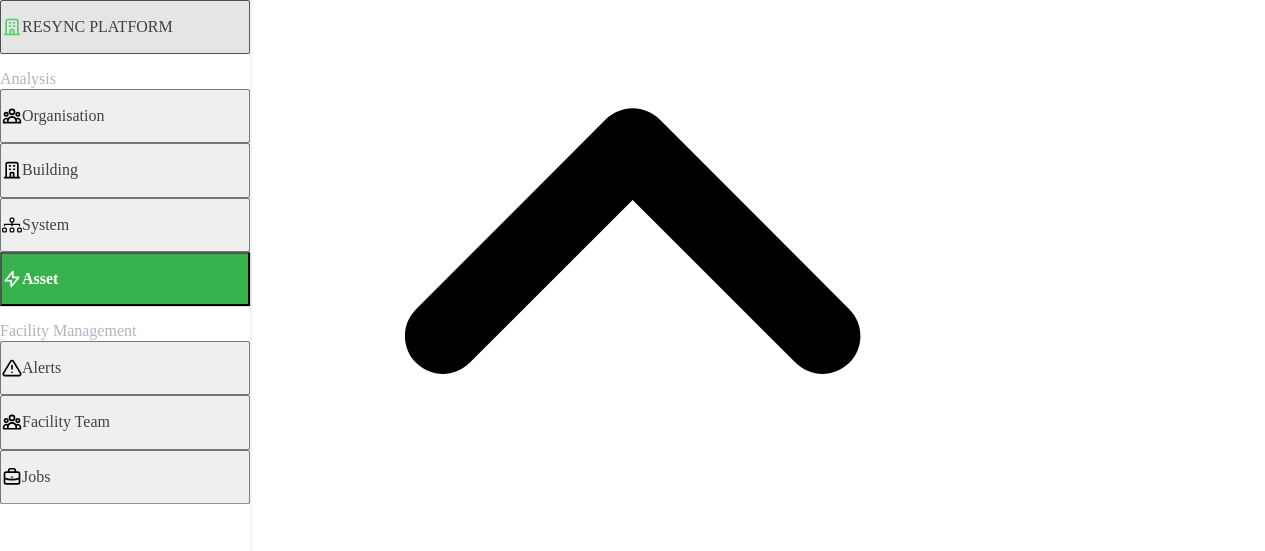 click on "Render chart" at bounding box center [49, 11633] 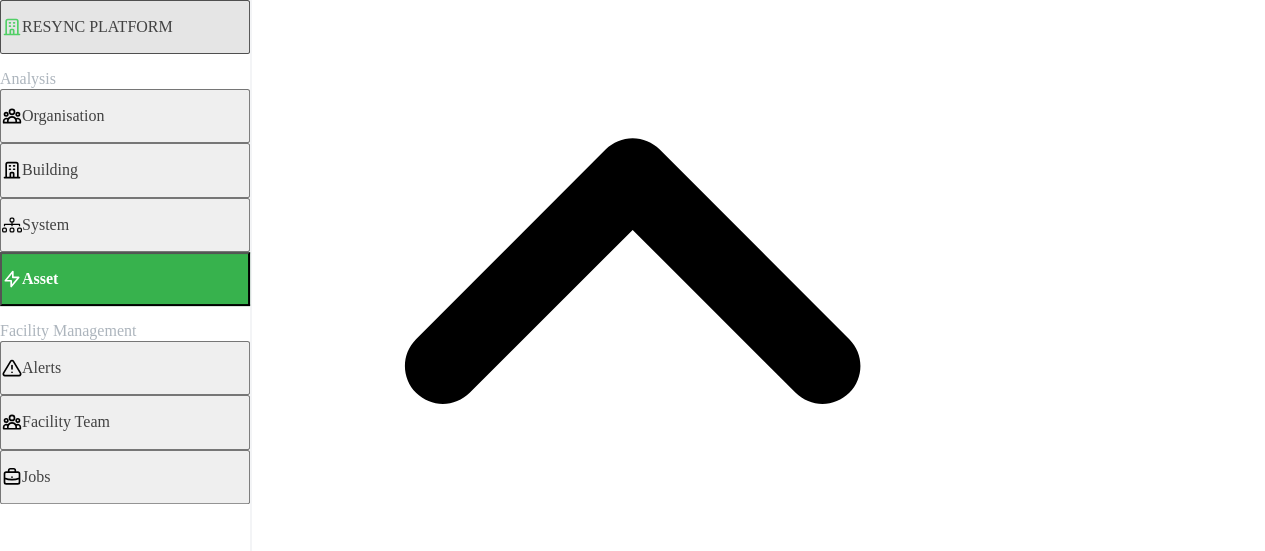 scroll, scrollTop: 397, scrollLeft: 0, axis: vertical 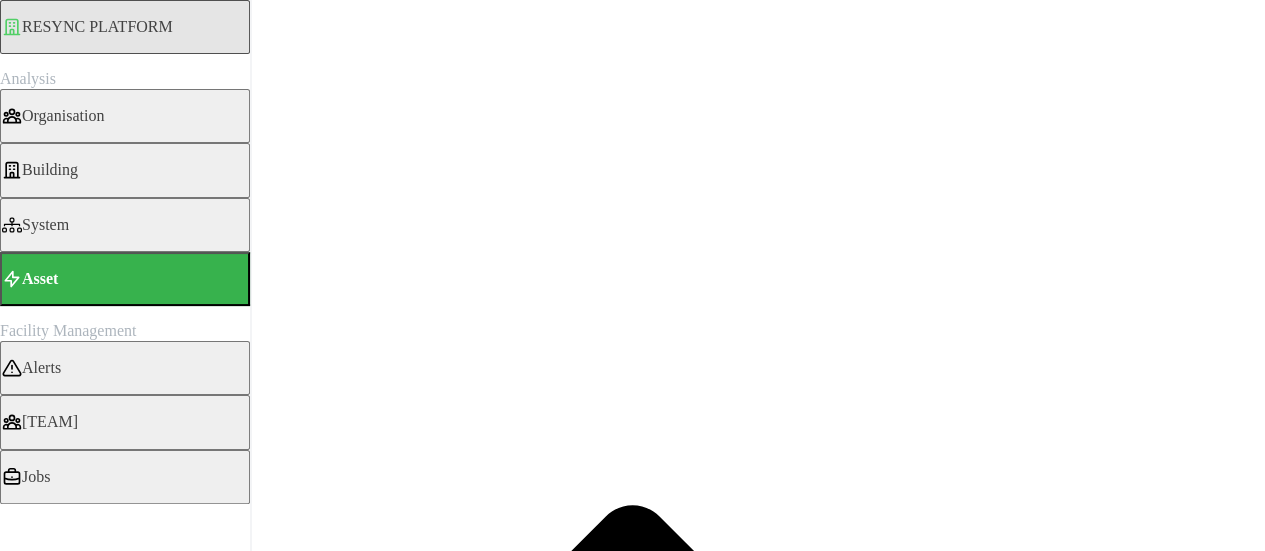 click on "Asset" at bounding box center [125, 279] 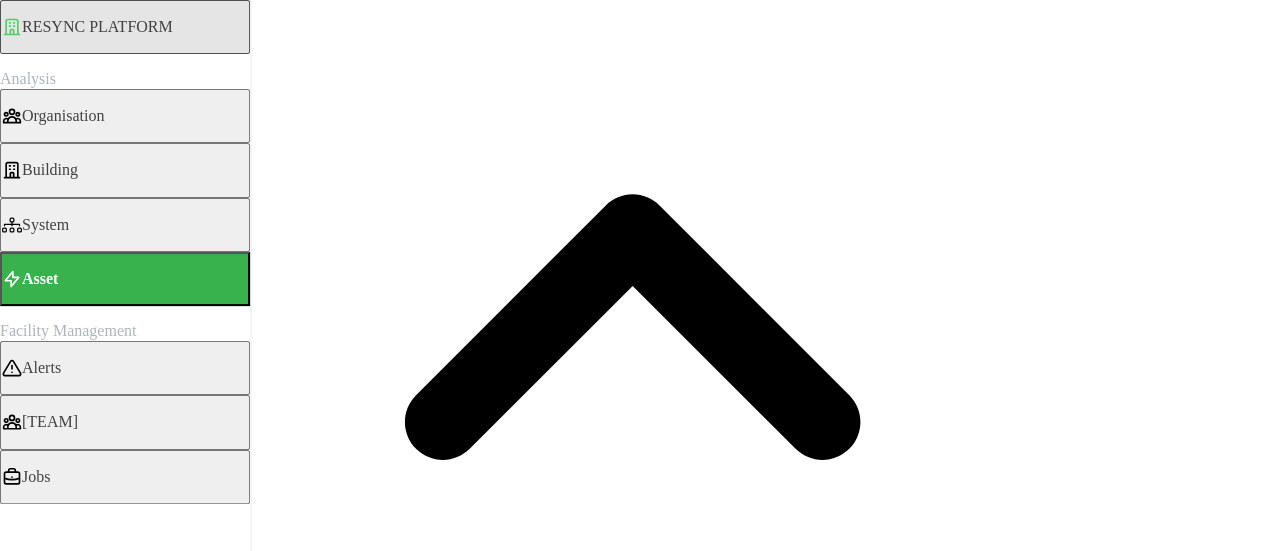 scroll, scrollTop: 200, scrollLeft: 0, axis: vertical 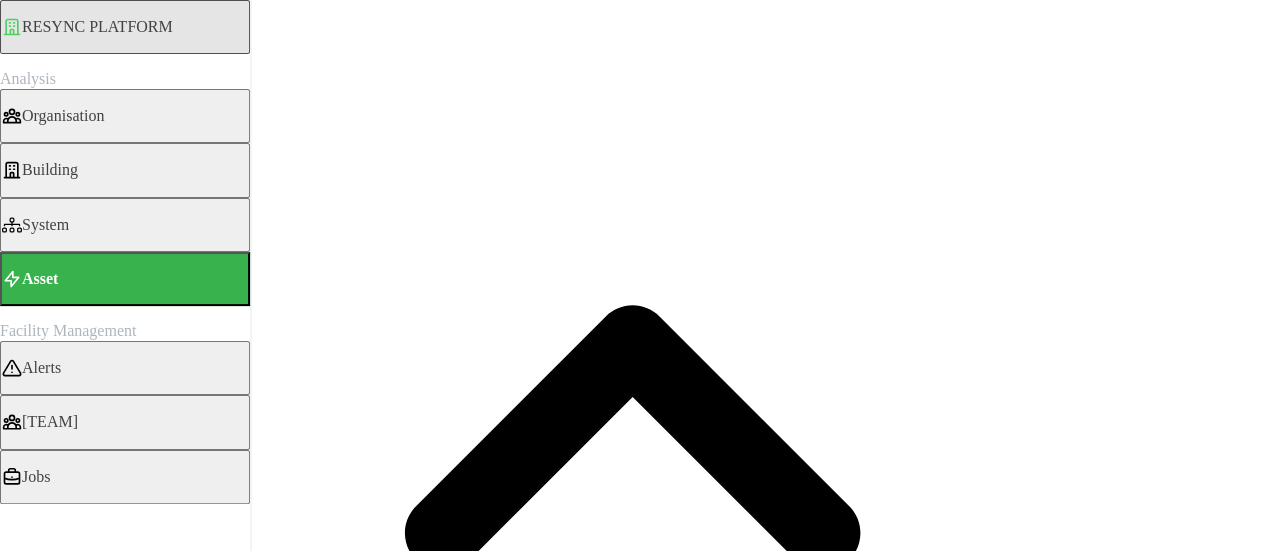 click on "Electric Energy Sensor export real (Phase ABC)" at bounding box center (6, 5311) 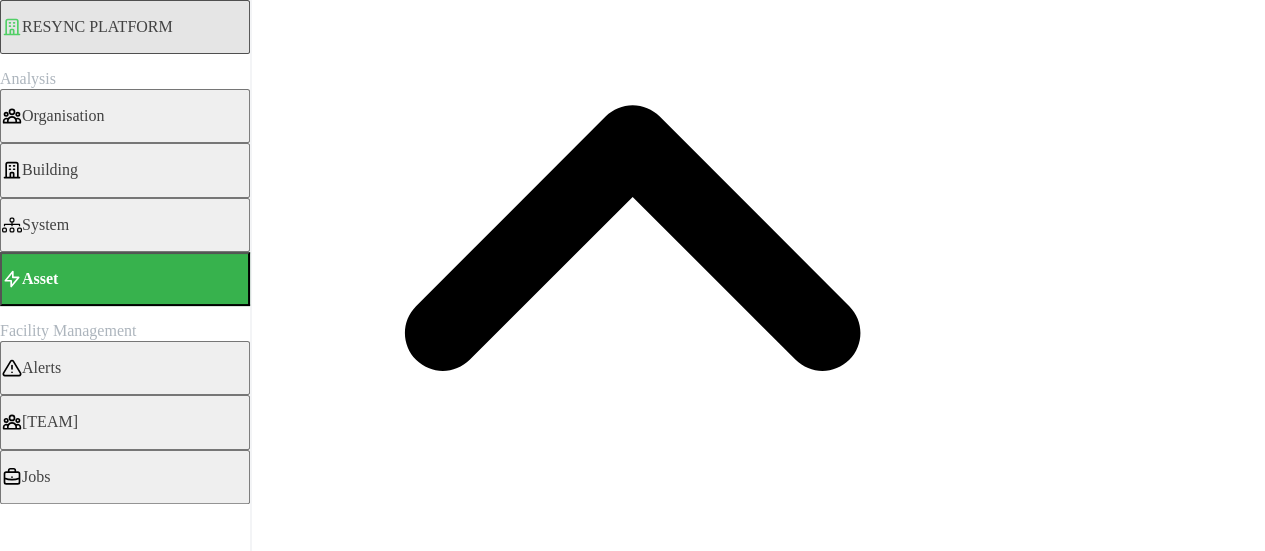 scroll, scrollTop: 697, scrollLeft: 0, axis: vertical 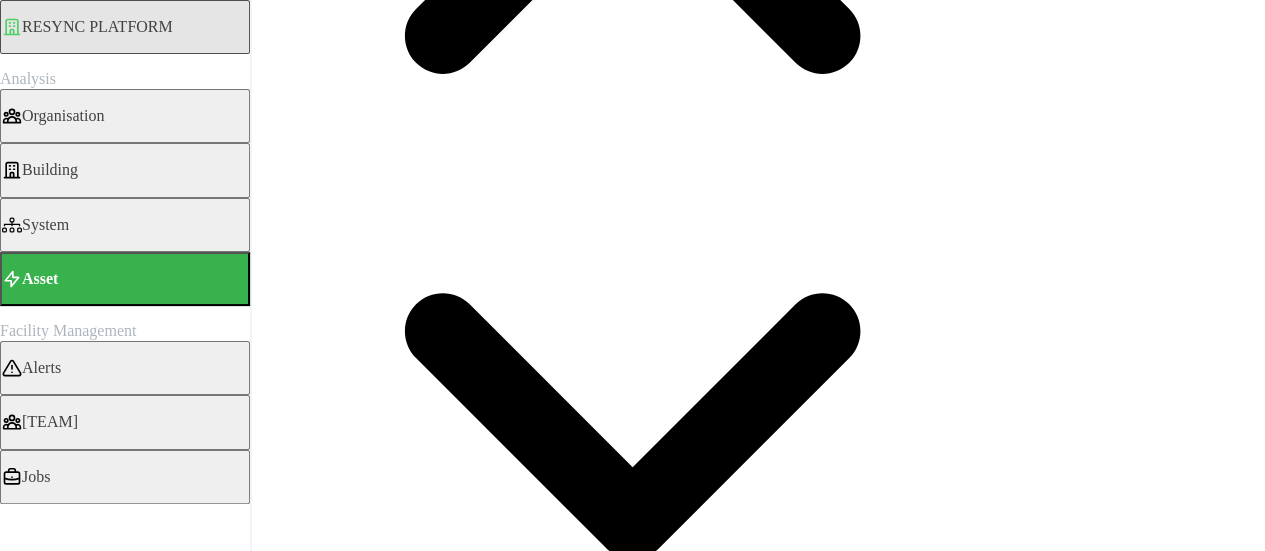 click at bounding box center [16, 11358] 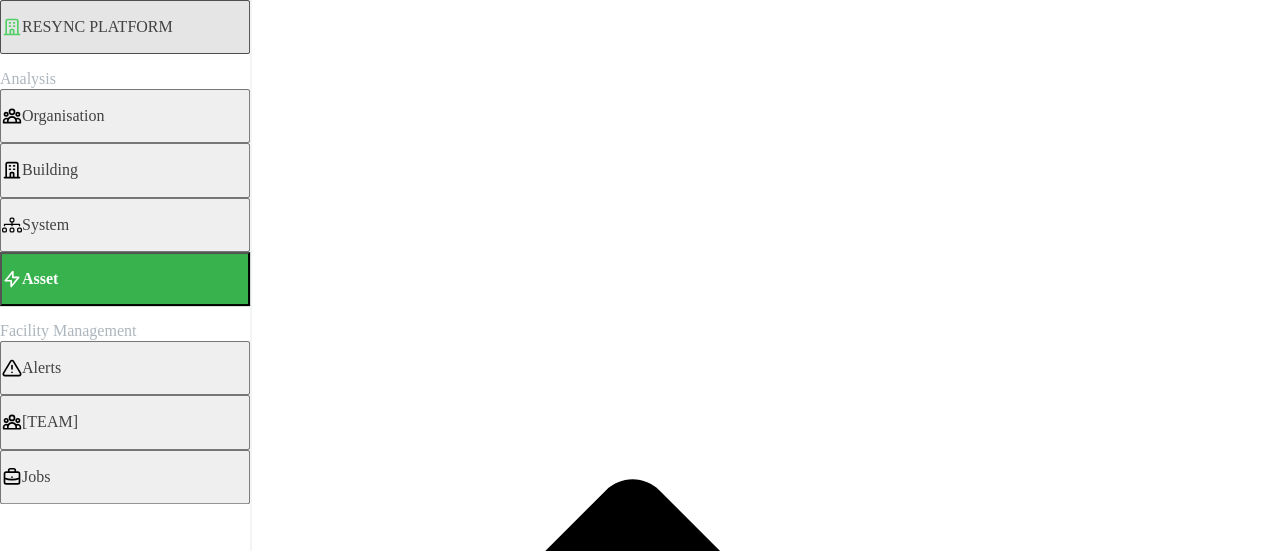 scroll, scrollTop: 0, scrollLeft: 0, axis: both 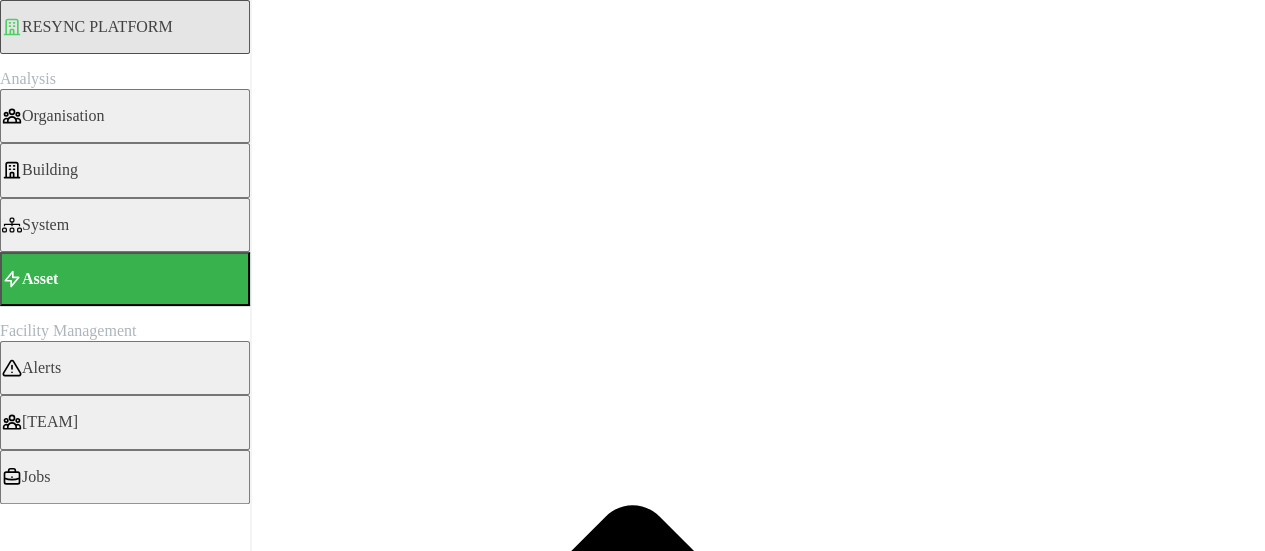click on "[TIME]" at bounding box center [23, 1750] 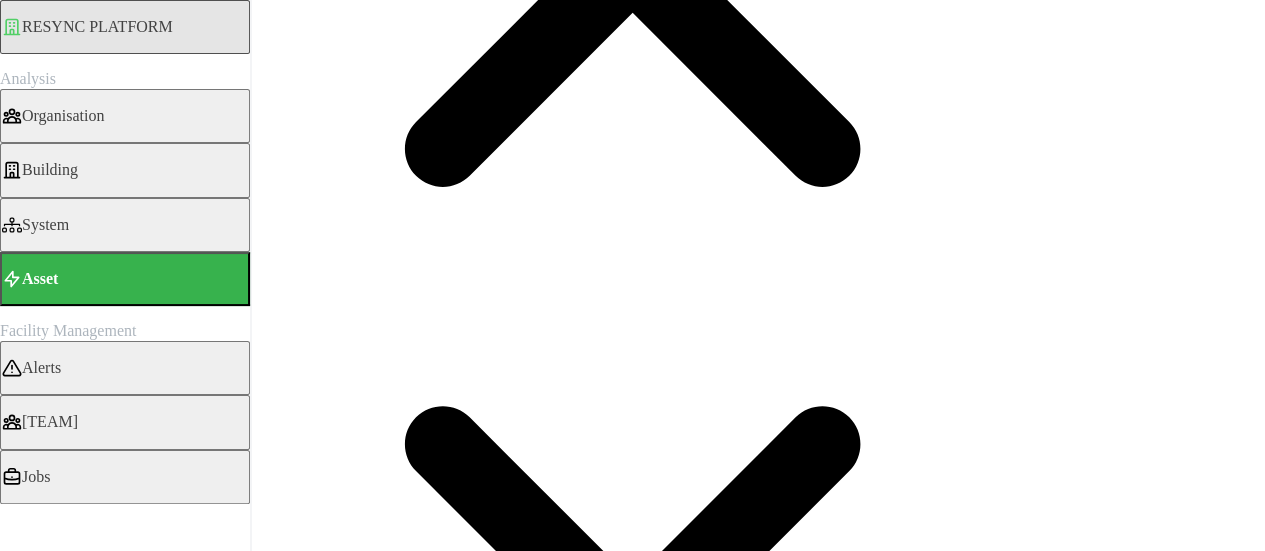 scroll, scrollTop: 497, scrollLeft: 0, axis: vertical 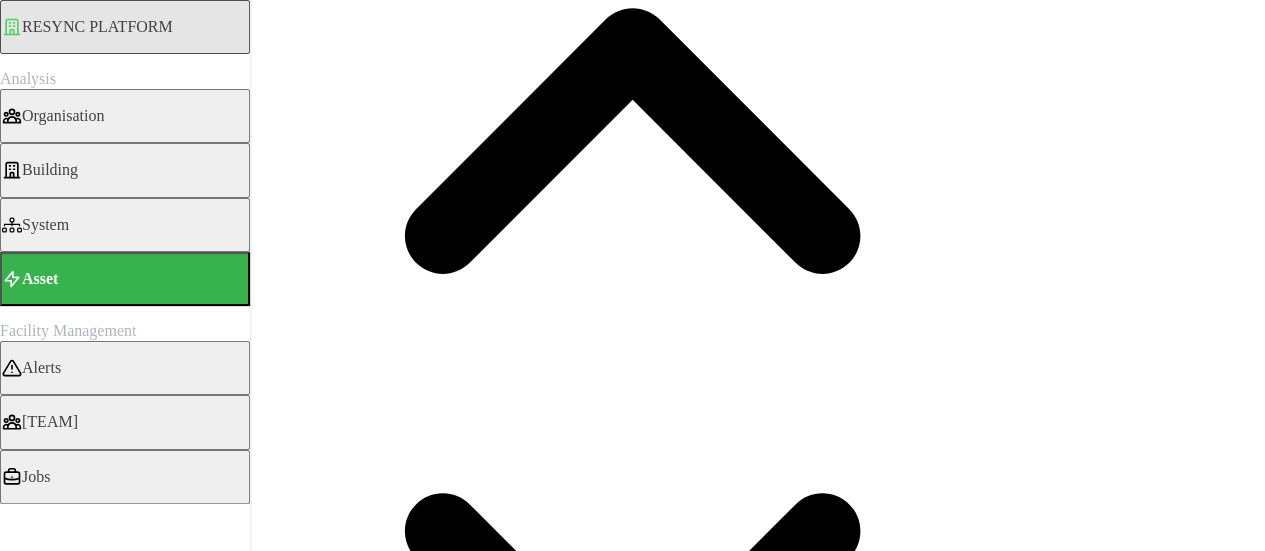 click on "Render chart" at bounding box center [76, 11507] 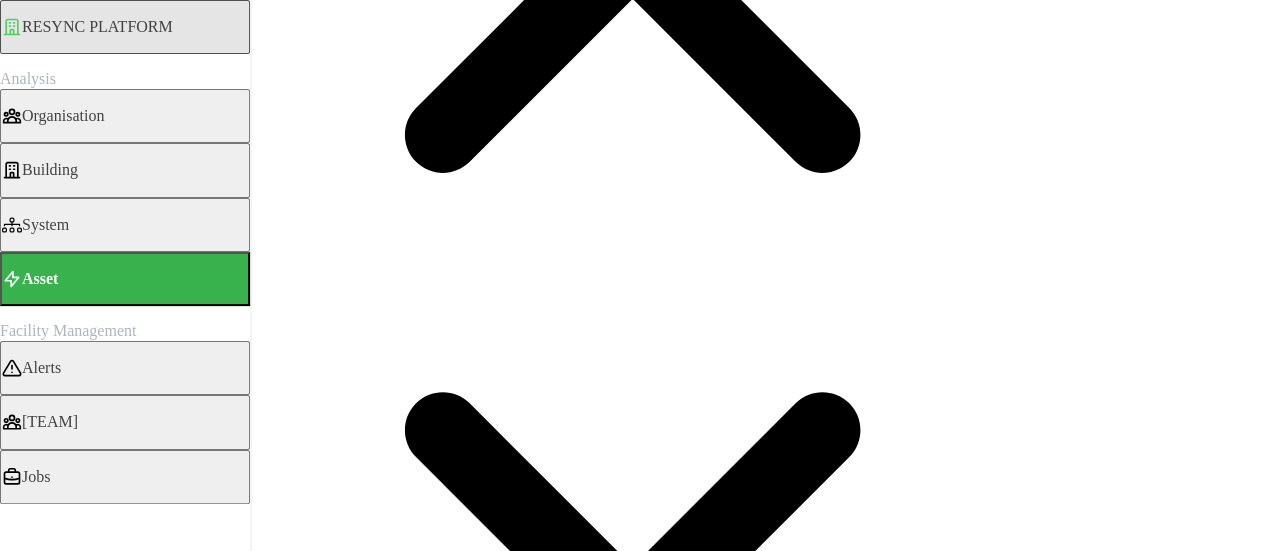 scroll, scrollTop: 697, scrollLeft: 0, axis: vertical 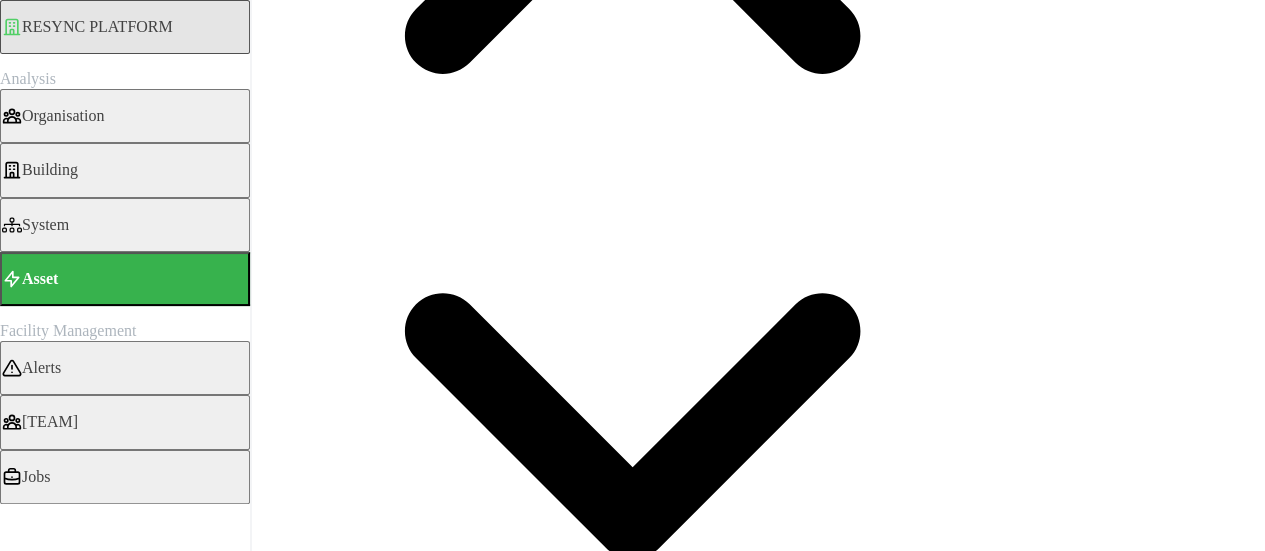 click at bounding box center [16, 11356] 